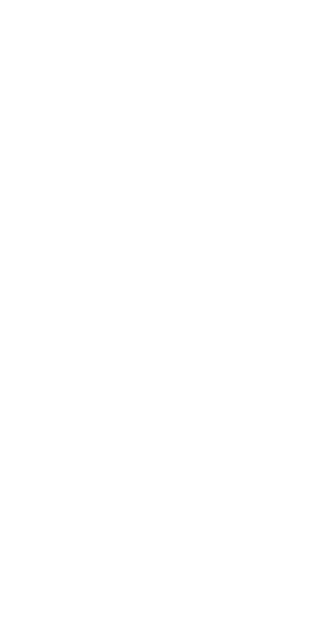 scroll, scrollTop: 0, scrollLeft: 0, axis: both 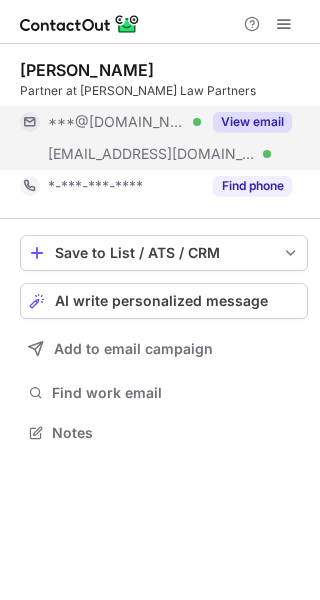 click on "View email" at bounding box center (252, 122) 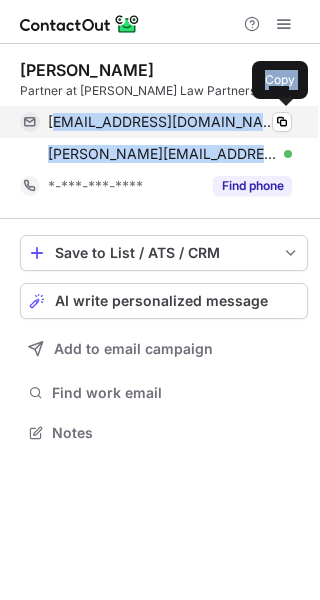 drag, startPoint x: 225, startPoint y: 162, endPoint x: 50, endPoint y: 132, distance: 177.55281 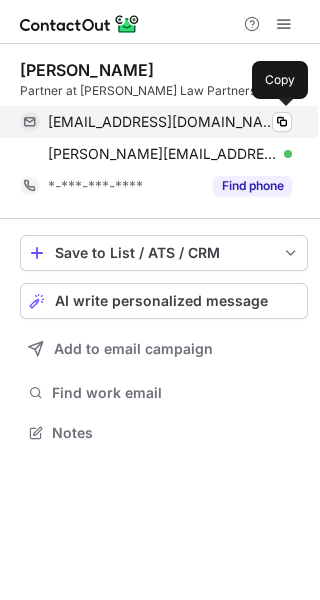 click on "joshuacohenlaw@gmail.com Verified Copy" at bounding box center [156, 122] 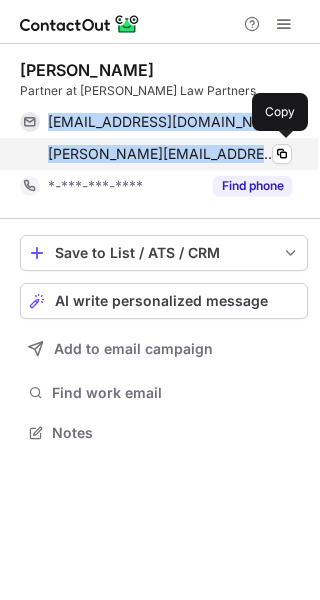drag, startPoint x: 46, startPoint y: 118, endPoint x: 266, endPoint y: 154, distance: 222.926 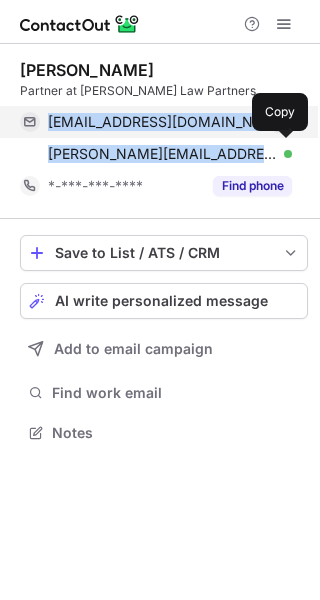 copy on "joshuacohenlaw@gmail.com Verified Copy joshua.cohen@att.net" 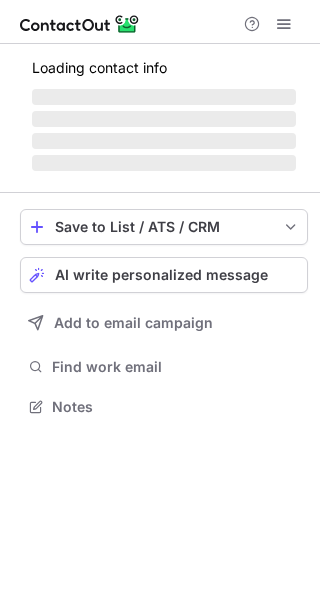 scroll, scrollTop: 0, scrollLeft: 0, axis: both 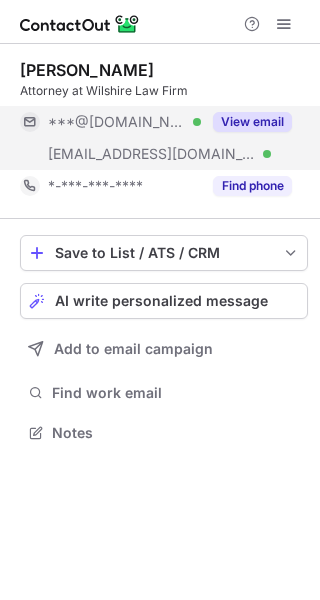 click on "View email" at bounding box center (252, 122) 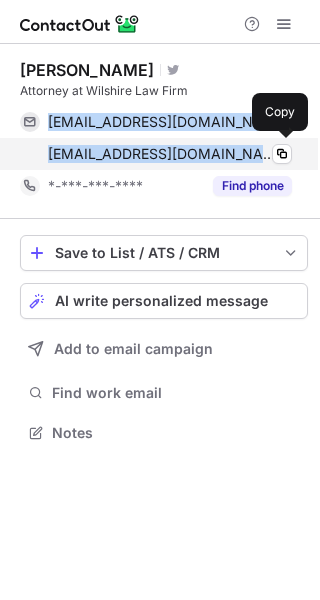 drag, startPoint x: 47, startPoint y: 117, endPoint x: 256, endPoint y: 158, distance: 212.98357 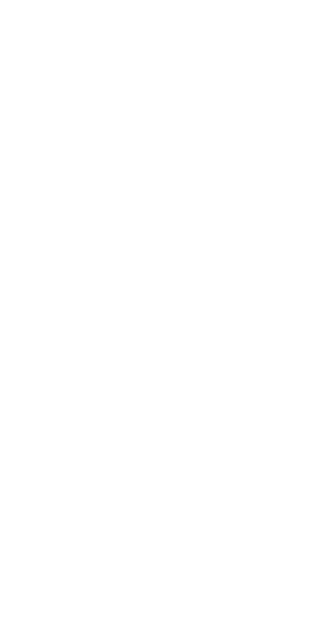 scroll, scrollTop: 0, scrollLeft: 0, axis: both 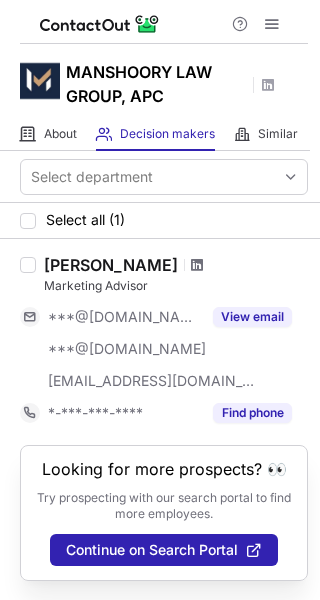 click at bounding box center [197, 265] 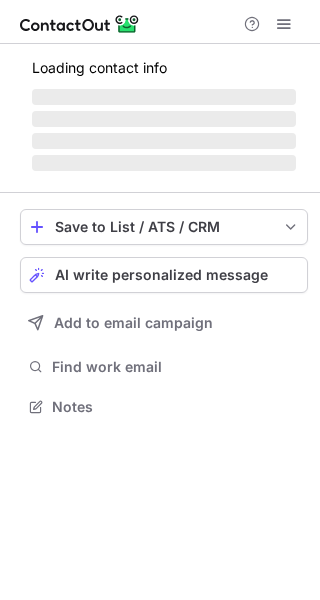 scroll, scrollTop: 0, scrollLeft: 0, axis: both 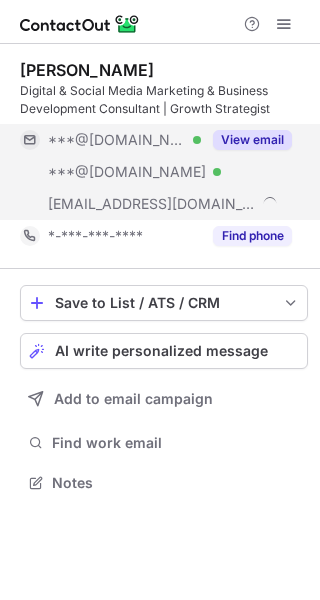 click on "View email" at bounding box center (252, 140) 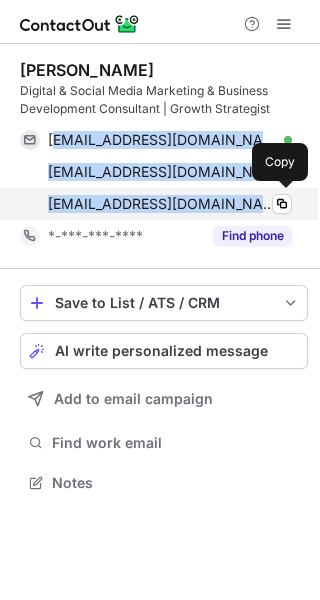 drag, startPoint x: 51, startPoint y: 137, endPoint x: 246, endPoint y: 212, distance: 208.92583 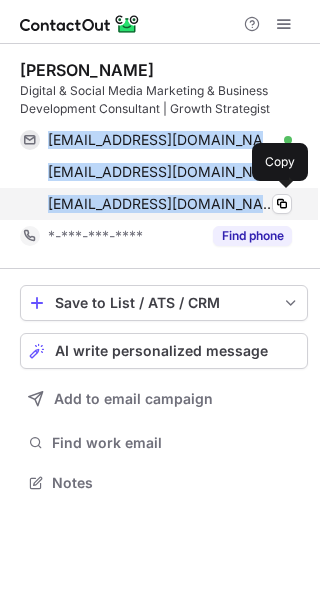 drag, startPoint x: 47, startPoint y: 135, endPoint x: 263, endPoint y: 203, distance: 226.45088 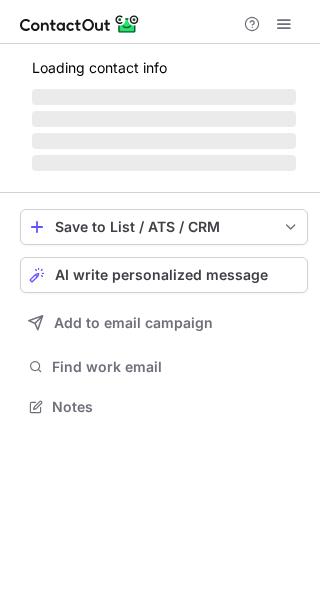 scroll, scrollTop: 0, scrollLeft: 0, axis: both 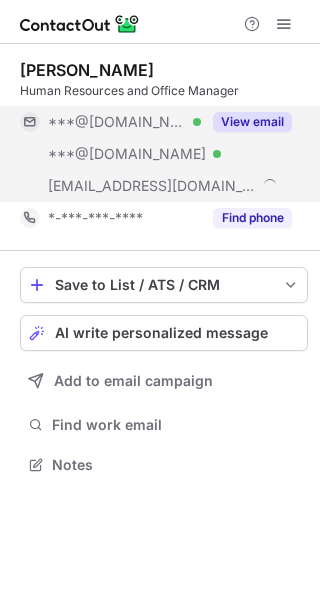 click on "View email" at bounding box center (252, 122) 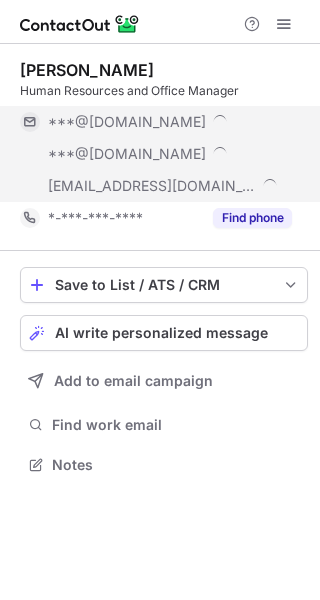 scroll, scrollTop: 10, scrollLeft: 10, axis: both 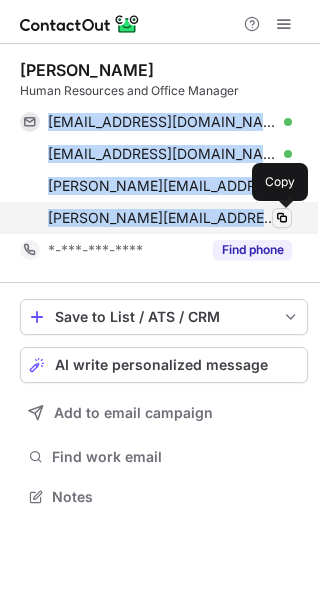 drag, startPoint x: 48, startPoint y: 118, endPoint x: 277, endPoint y: 221, distance: 251.0976 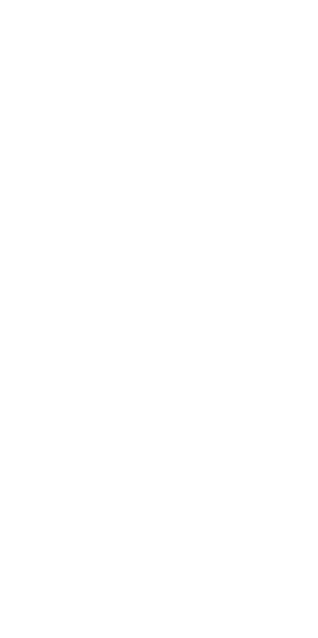 scroll, scrollTop: 0, scrollLeft: 0, axis: both 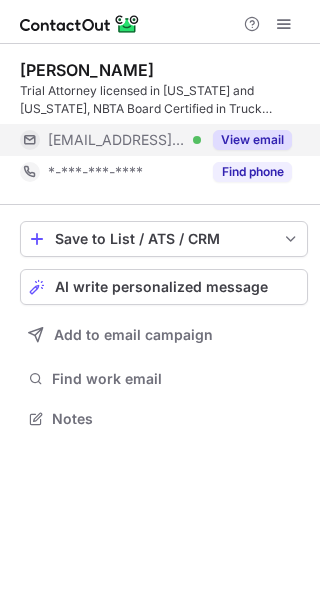 click on "View email" at bounding box center (246, 140) 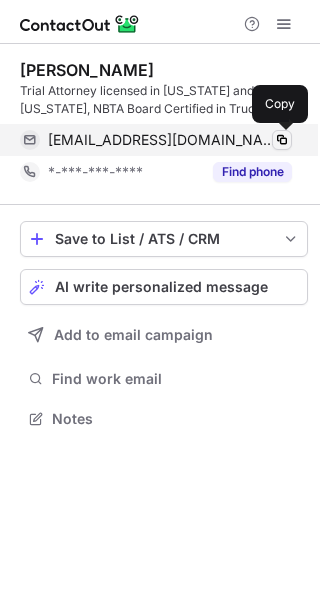 click at bounding box center [282, 140] 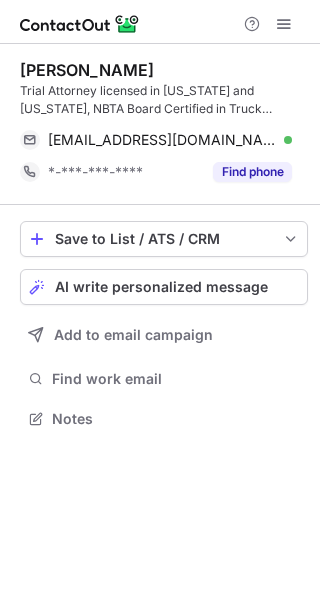 scroll, scrollTop: 0, scrollLeft: 0, axis: both 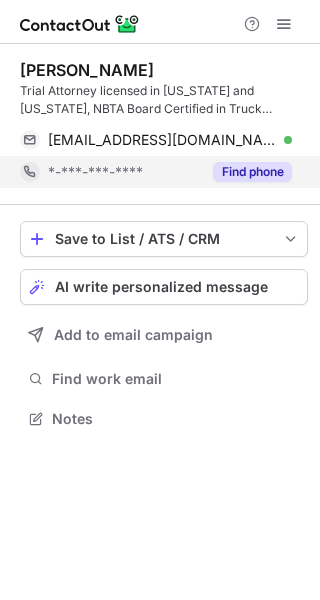 click on "Find phone" at bounding box center [252, 172] 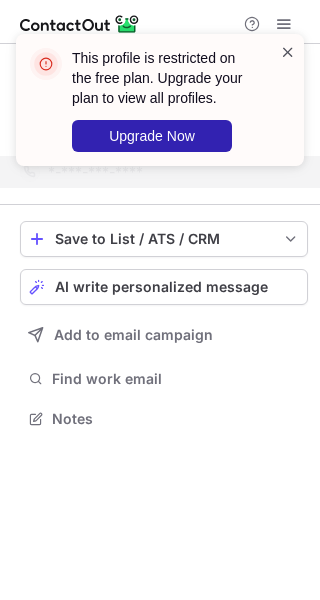 click at bounding box center [288, 52] 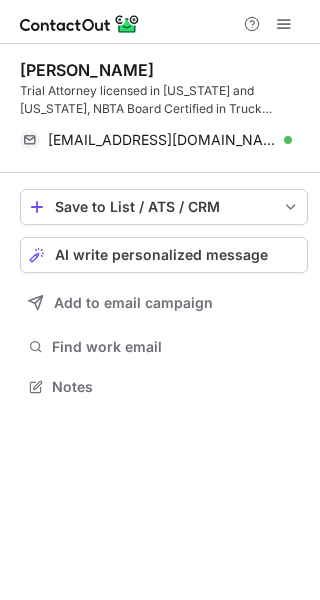 scroll, scrollTop: 372, scrollLeft: 320, axis: both 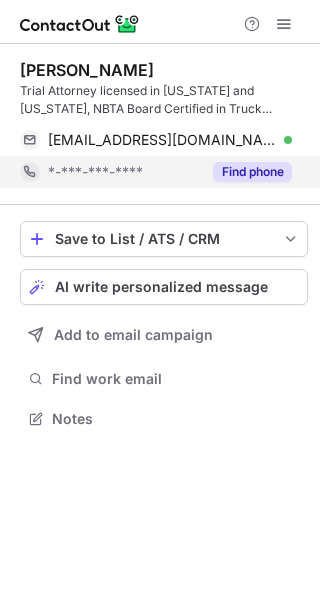 click on "Find phone" at bounding box center [252, 172] 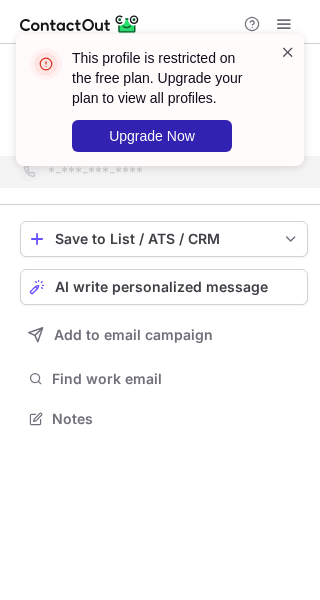 click at bounding box center [288, 52] 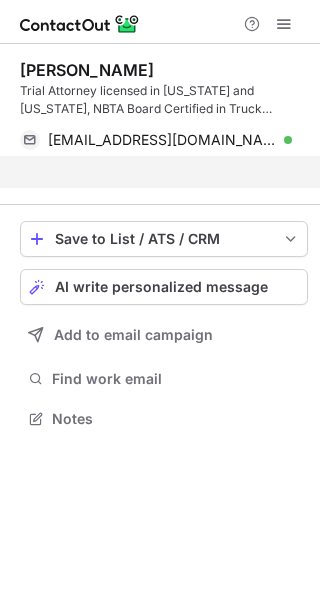 scroll, scrollTop: 372, scrollLeft: 320, axis: both 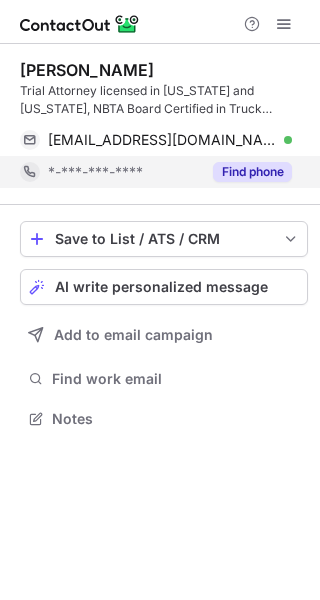 click on "Find phone" at bounding box center [252, 172] 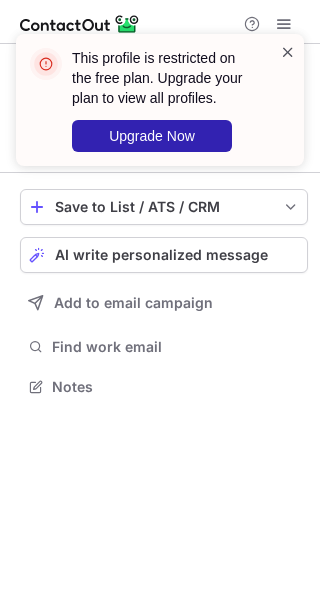 scroll, scrollTop: 372, scrollLeft: 320, axis: both 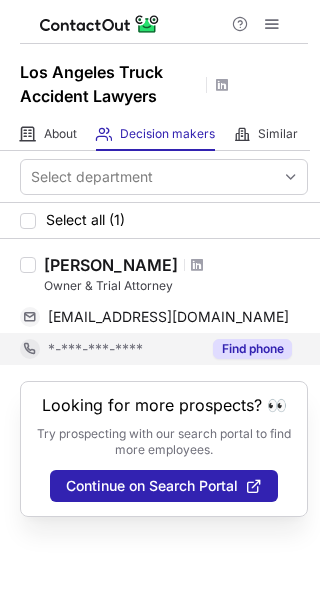 click on "Find phone" at bounding box center (252, 349) 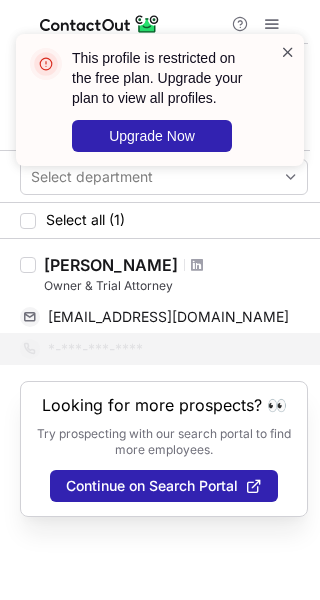 click at bounding box center (288, 52) 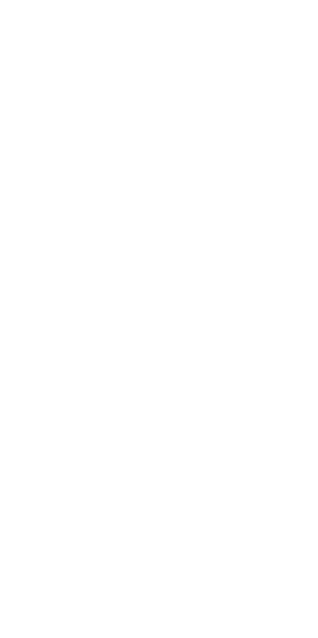 scroll, scrollTop: 0, scrollLeft: 0, axis: both 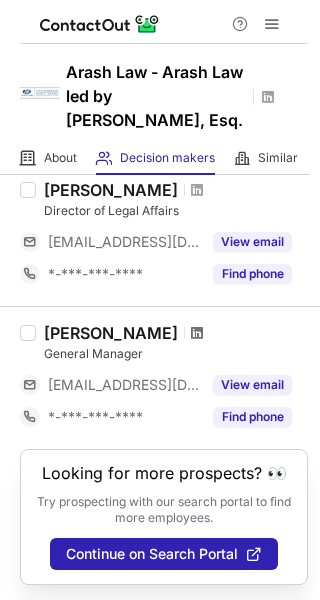 click at bounding box center (197, 333) 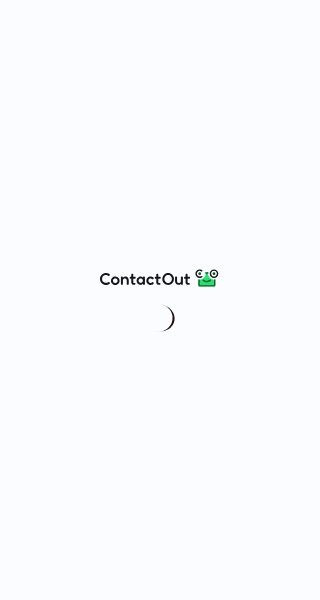 scroll, scrollTop: 0, scrollLeft: 0, axis: both 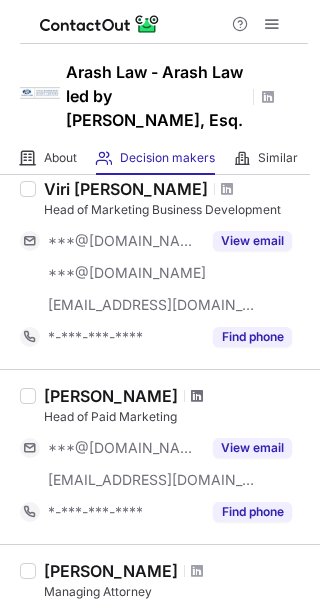 click at bounding box center (197, 396) 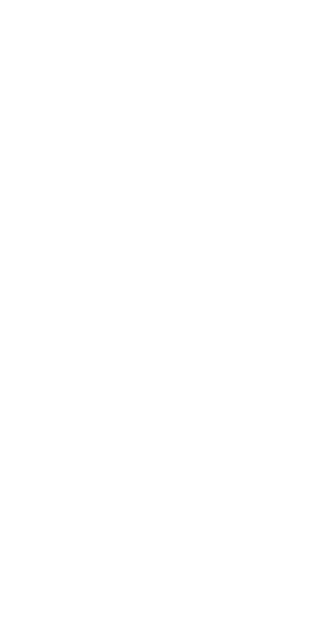 scroll, scrollTop: 0, scrollLeft: 0, axis: both 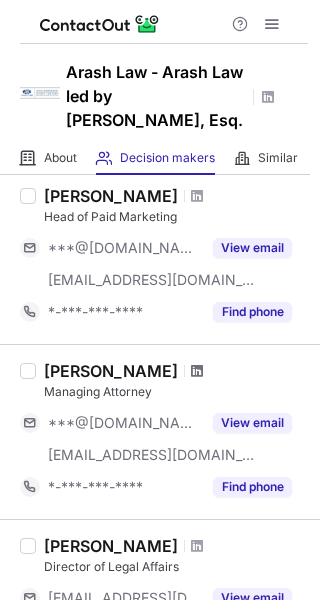 click at bounding box center [197, 371] 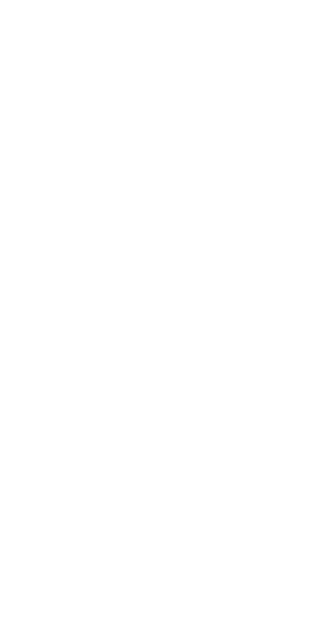 scroll, scrollTop: 0, scrollLeft: 0, axis: both 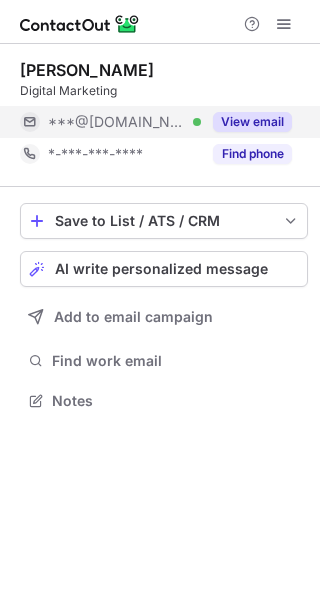 click on "View email" at bounding box center (252, 122) 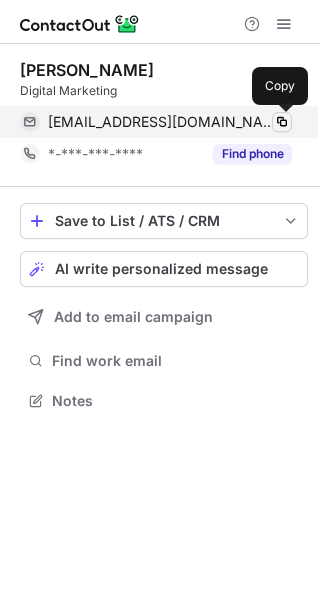 click at bounding box center (282, 122) 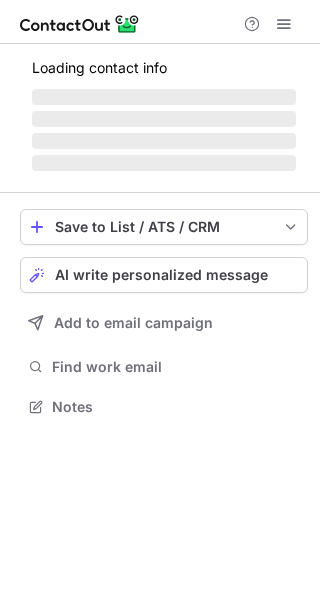 scroll, scrollTop: 0, scrollLeft: 0, axis: both 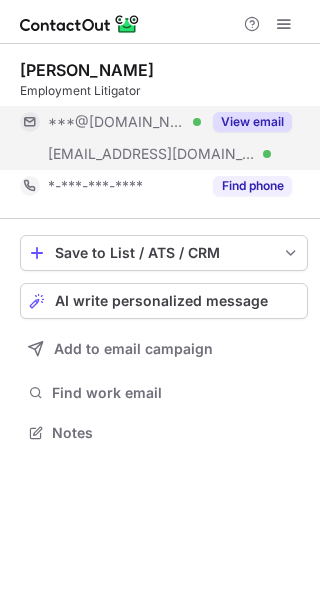 click on "View email" at bounding box center [252, 122] 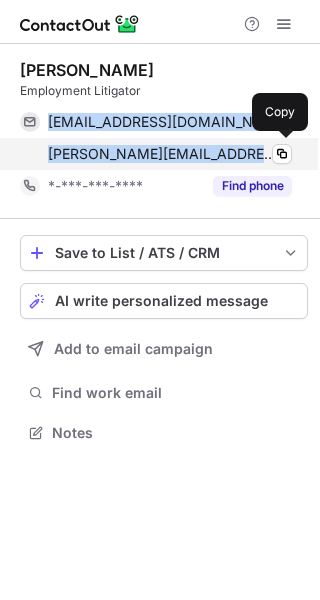 drag, startPoint x: 47, startPoint y: 115, endPoint x: 236, endPoint y: 156, distance: 193.39597 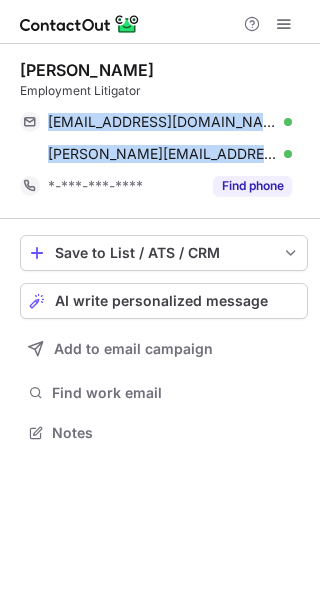 copy on "michellerapoport@yahoo.com Verified Copy michelle@arashlaw.com" 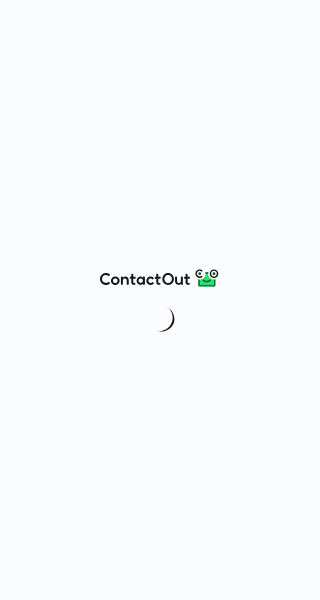 scroll, scrollTop: 0, scrollLeft: 0, axis: both 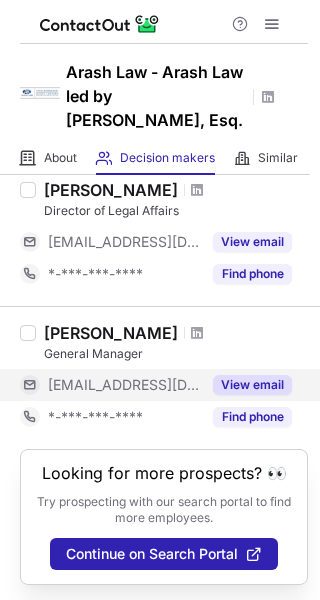 click on "View email" at bounding box center (252, 385) 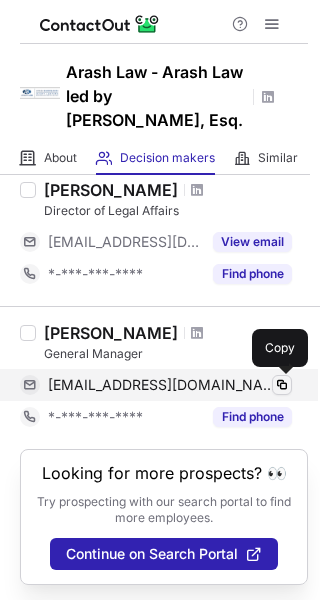 click at bounding box center (282, 385) 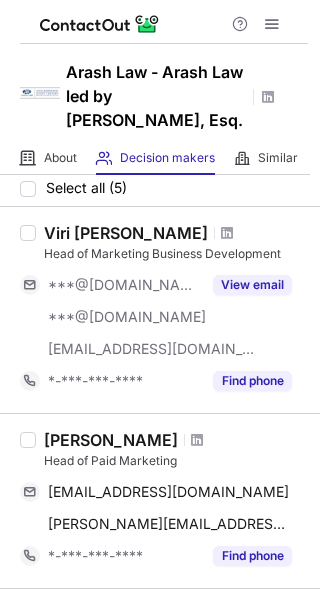 scroll, scrollTop: 0, scrollLeft: 0, axis: both 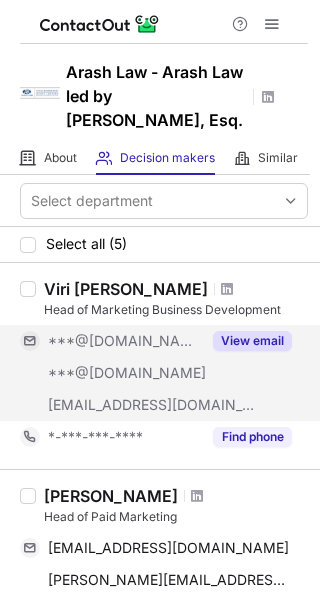 click on "View email" at bounding box center (252, 341) 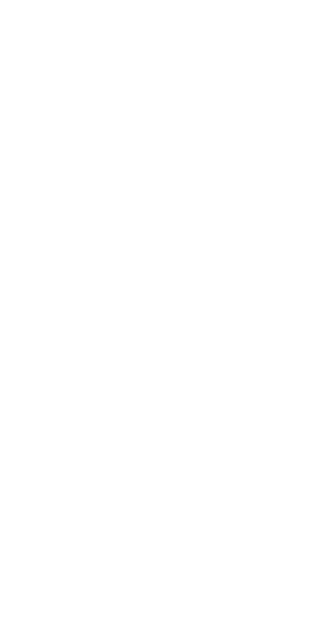 scroll, scrollTop: 0, scrollLeft: 0, axis: both 